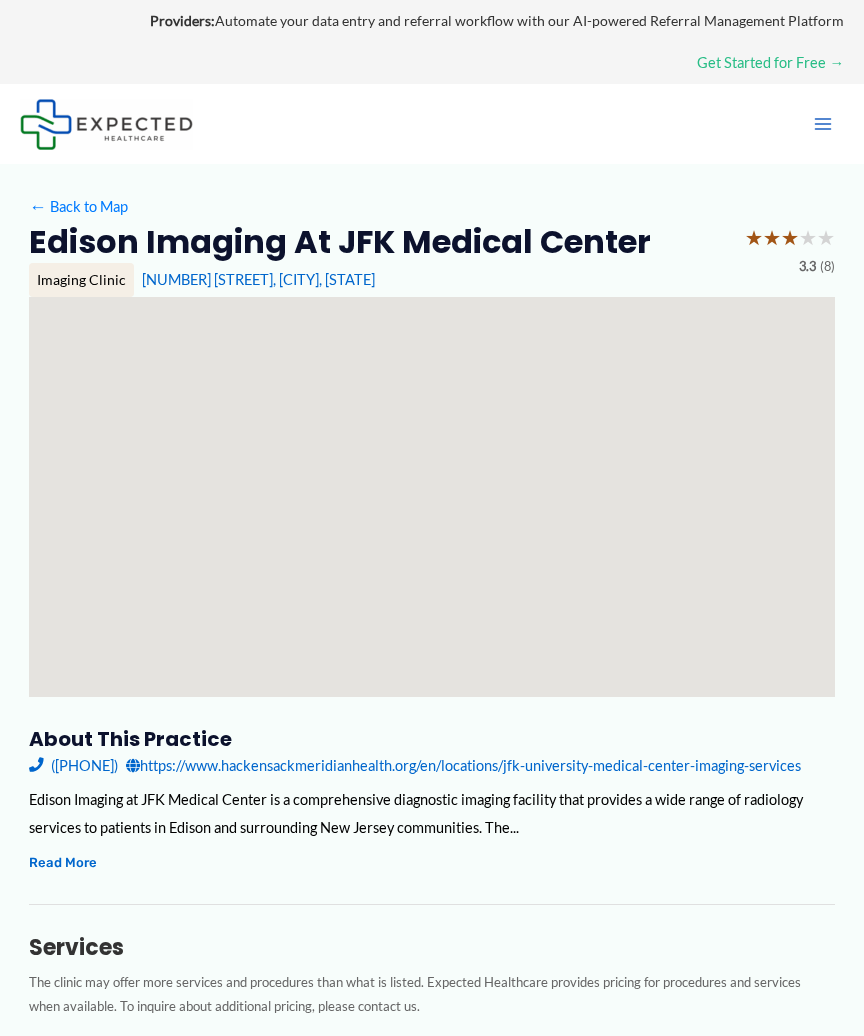 scroll, scrollTop: 12, scrollLeft: 0, axis: vertical 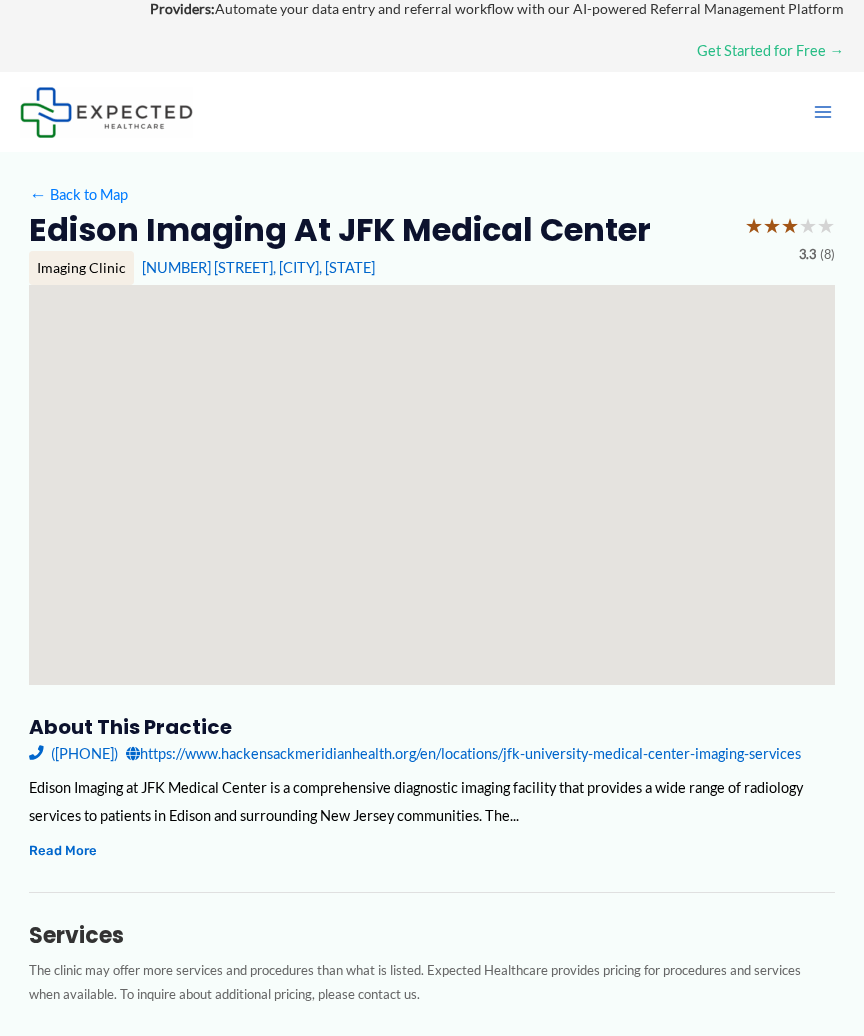 click on "[FIRST]" at bounding box center [235, 1834] 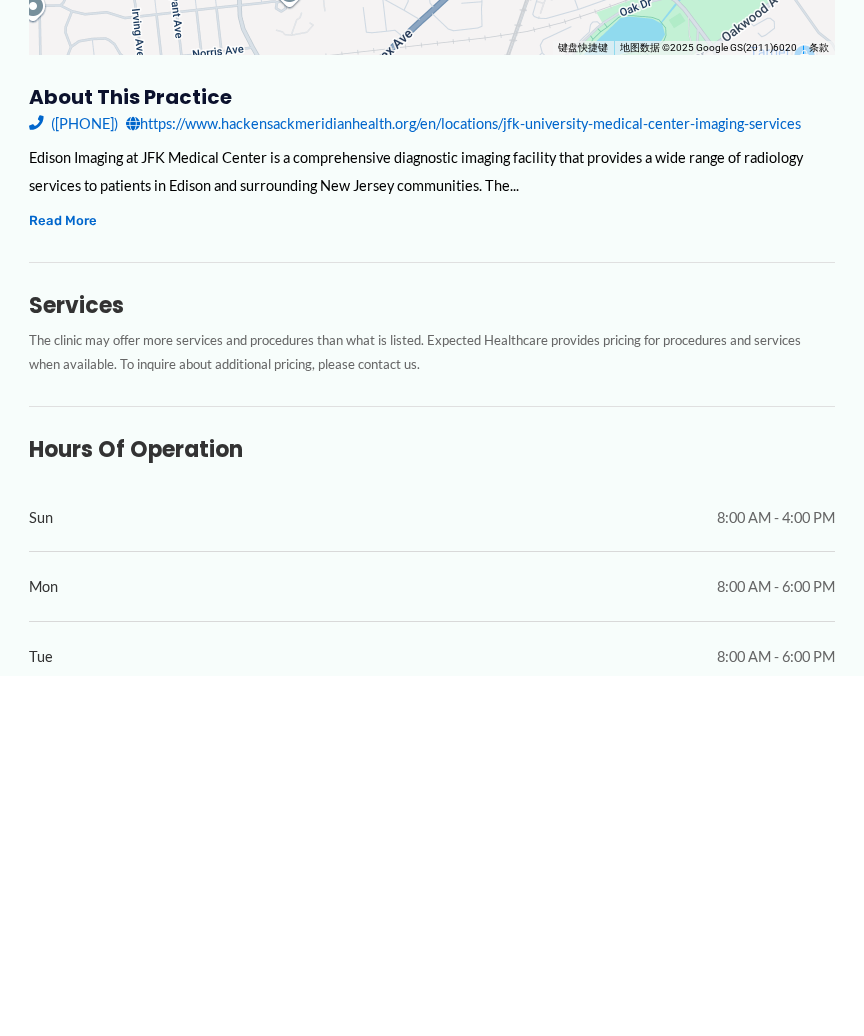 type on "*" 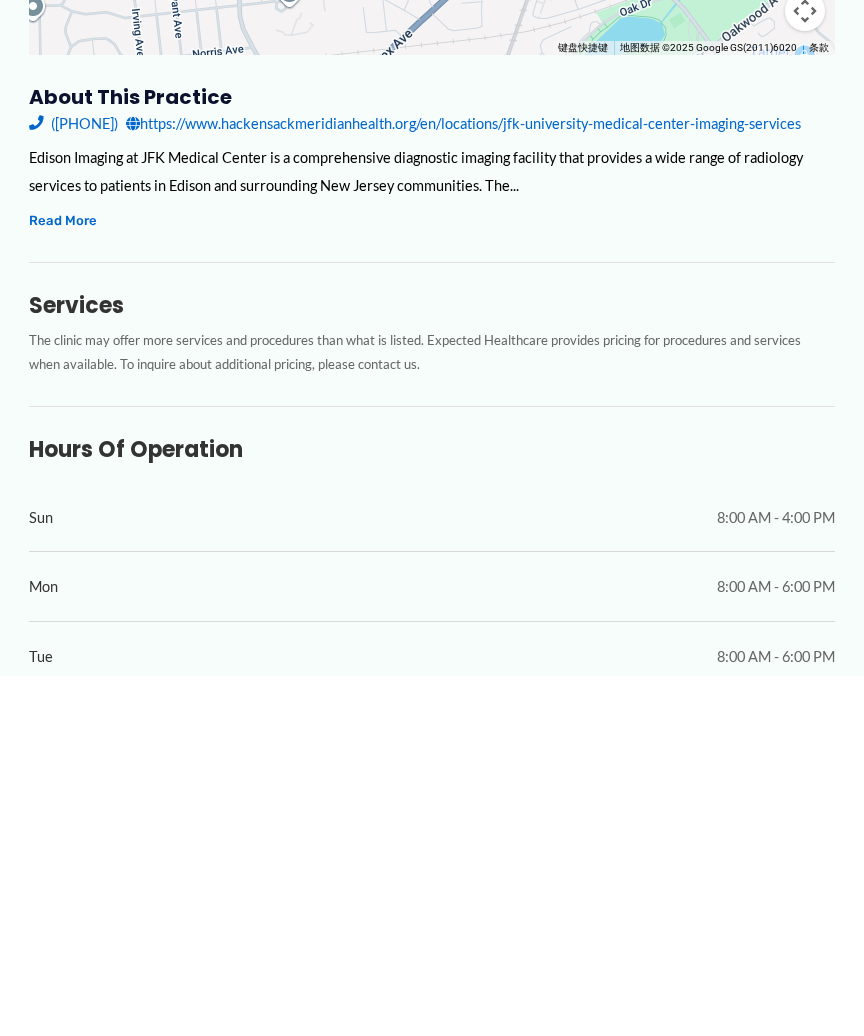 scroll, scrollTop: 643, scrollLeft: 0, axis: vertical 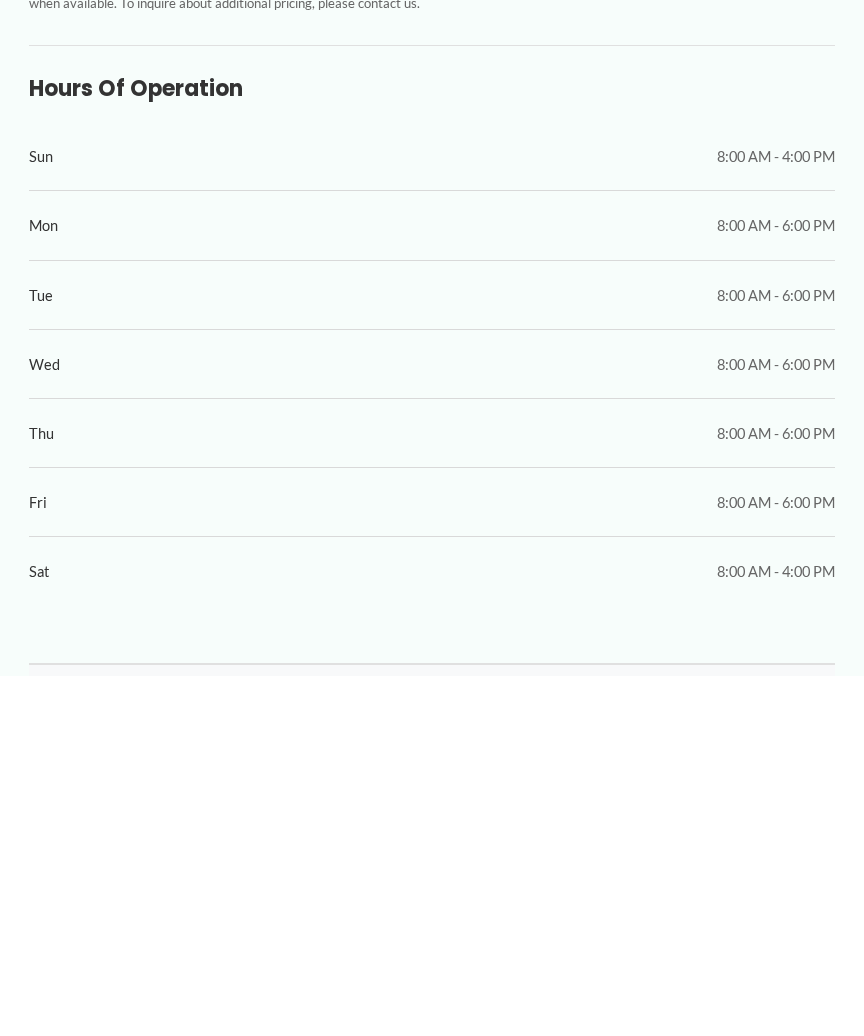 click on "[LAST]" at bounding box center (629, 1203) 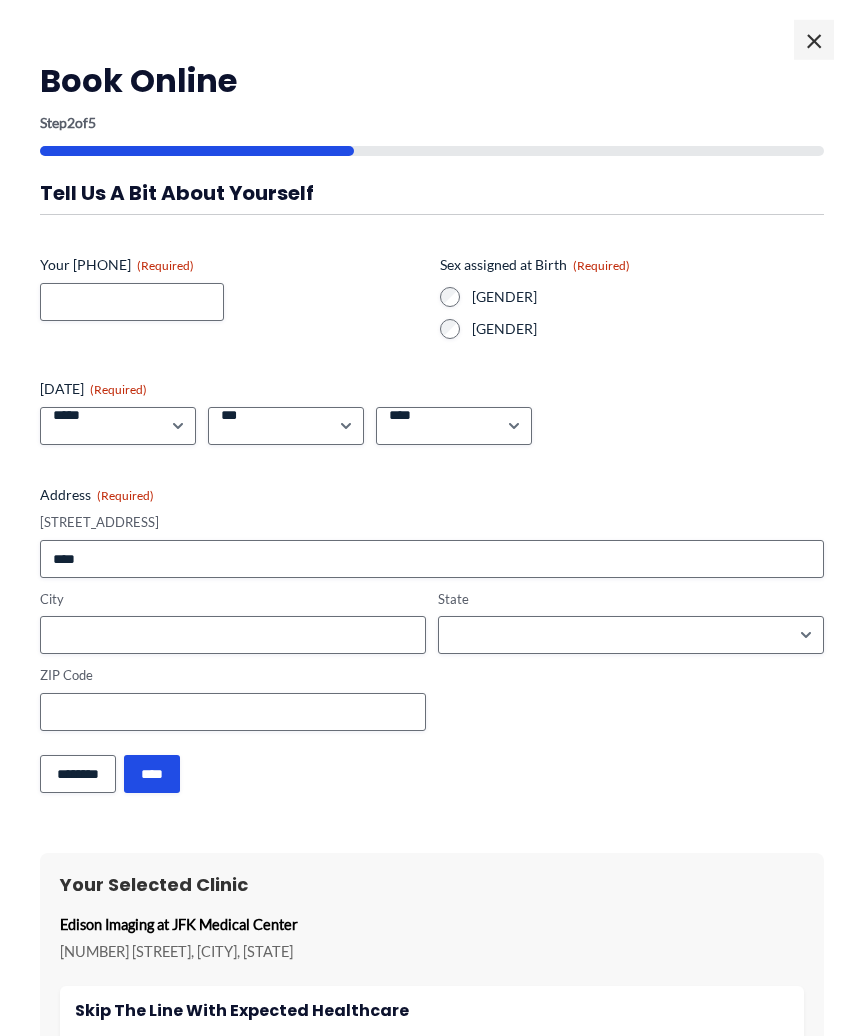 scroll, scrollTop: 0, scrollLeft: 0, axis: both 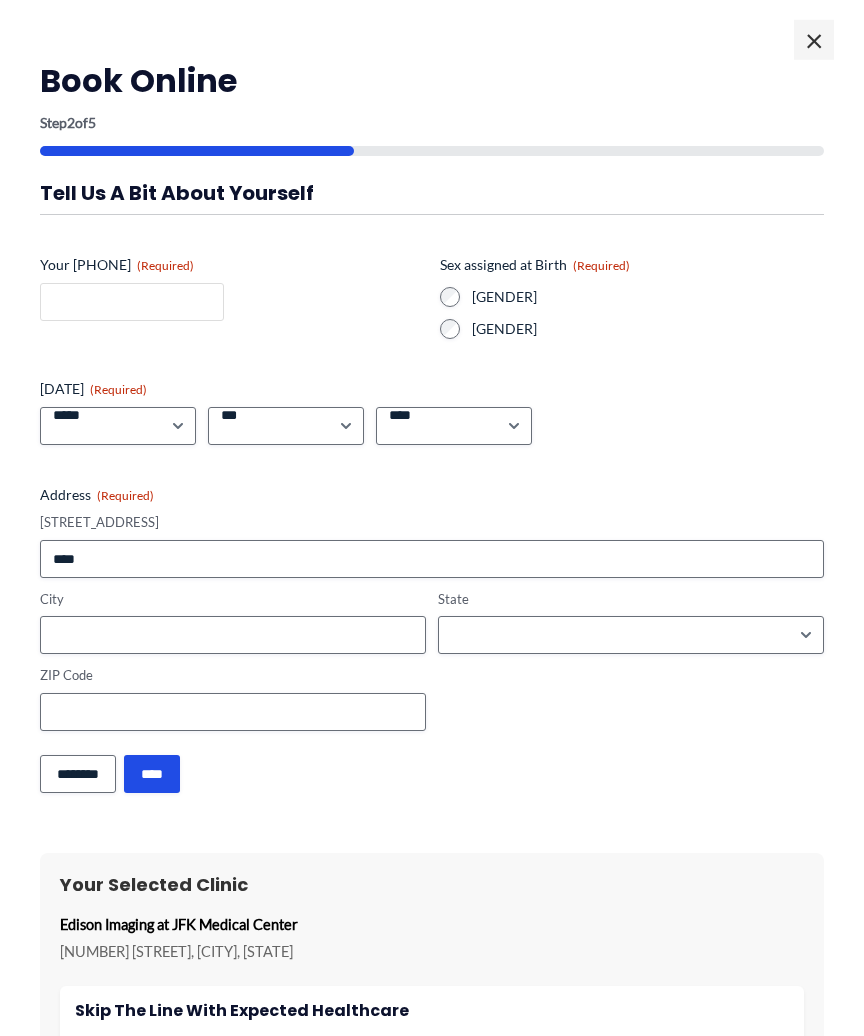 click on "Your [PHONE]" at bounding box center [132, 302] 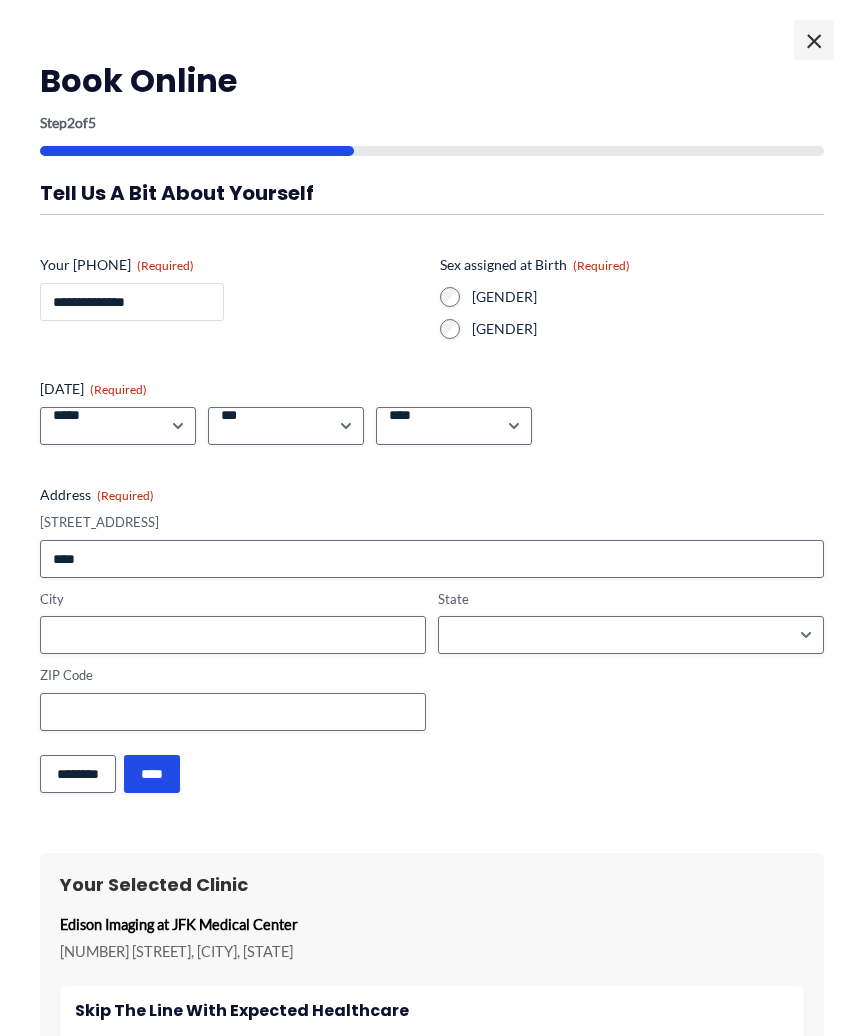 type on "**********" 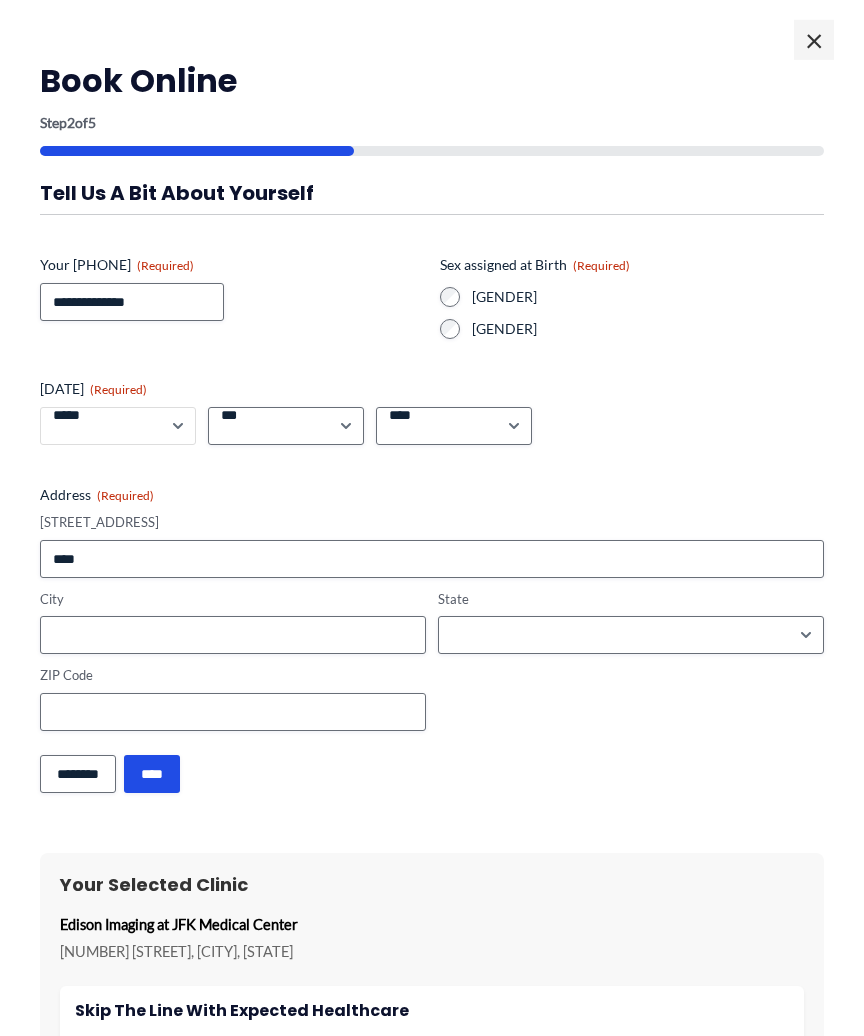 click on "***** * * * * * * * * * ** ** **" at bounding box center [118, 426] 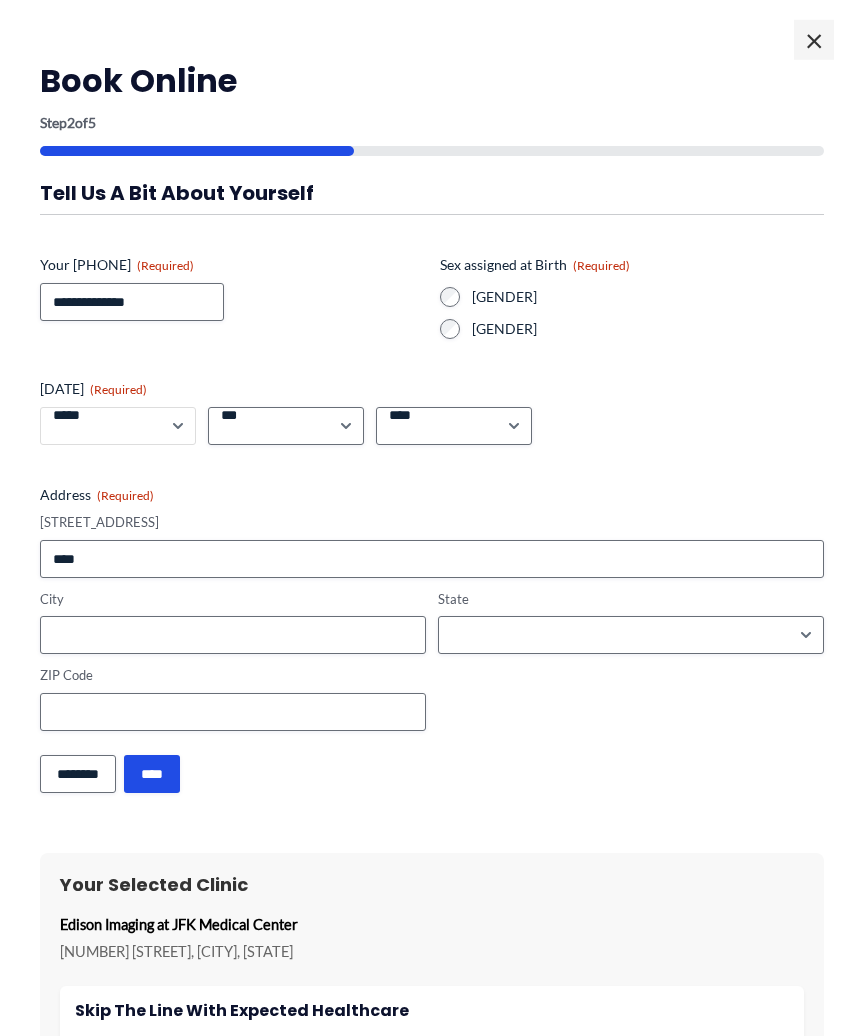 select on "*" 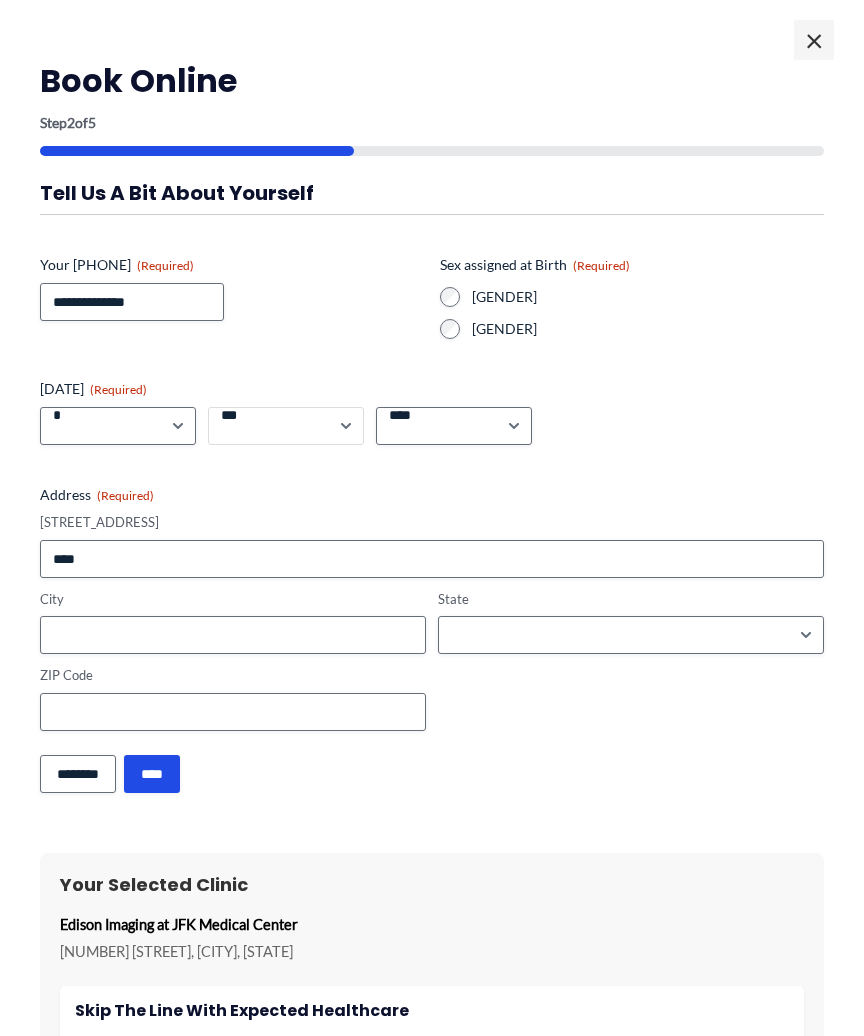 click on "*** * * * * * * * * * ** ** ** ** ** ** ** ** ** ** ** ** ** ** ** ** ** ** ** ** ** **" at bounding box center (286, 426) 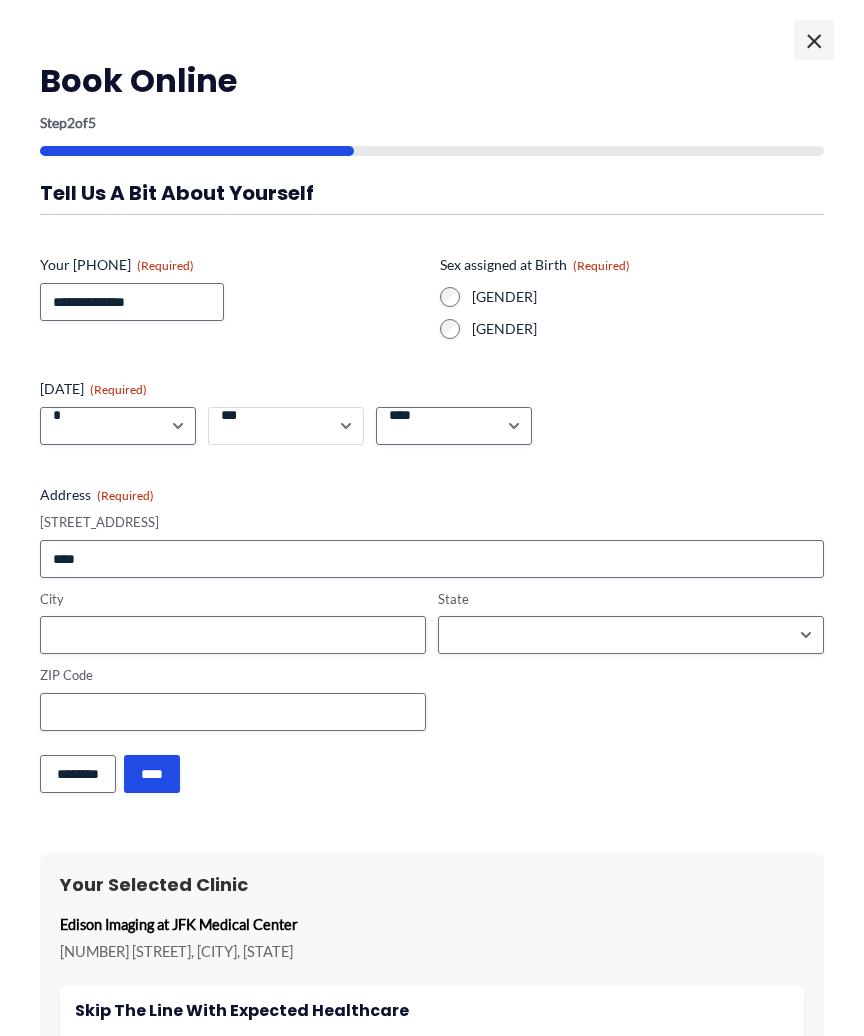 select on "**" 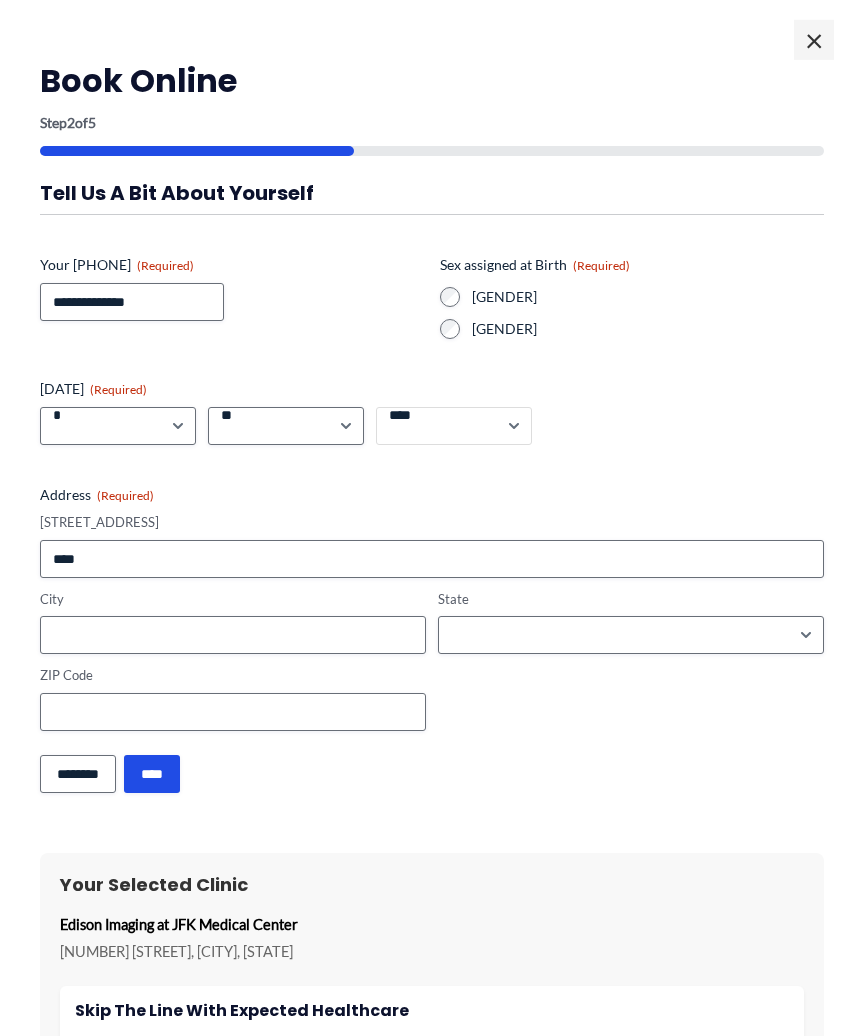 click on "**********" at bounding box center (454, 426) 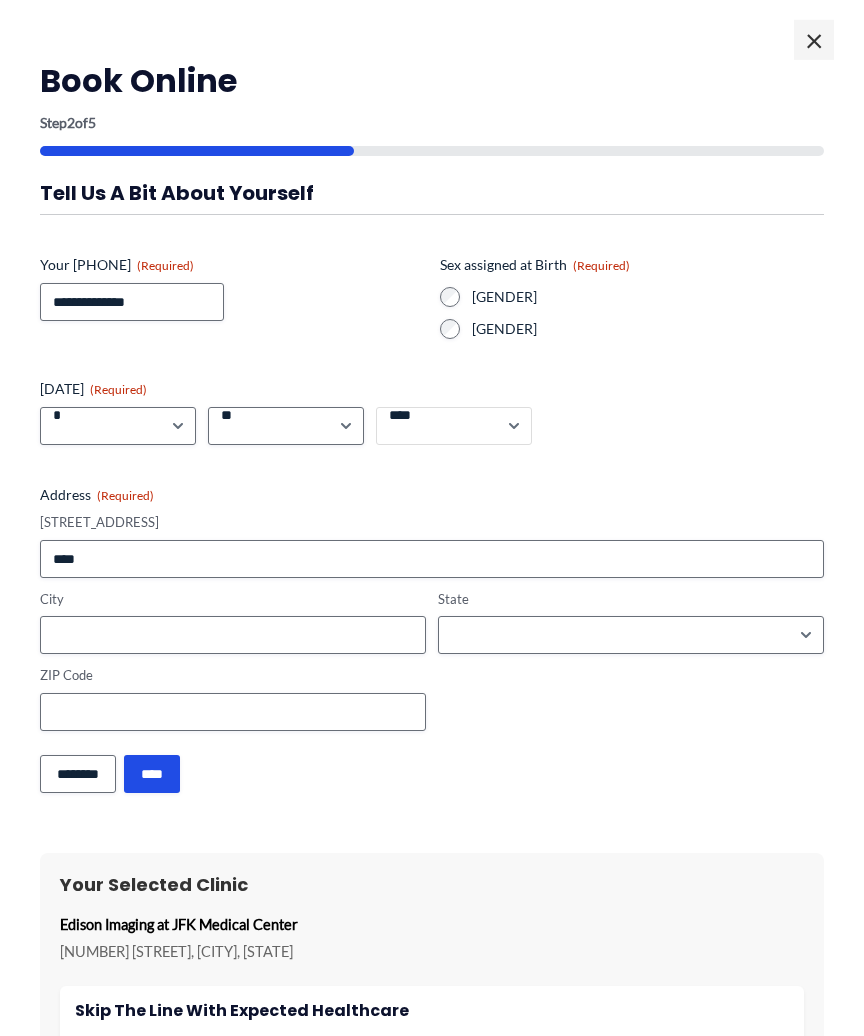 select on "****" 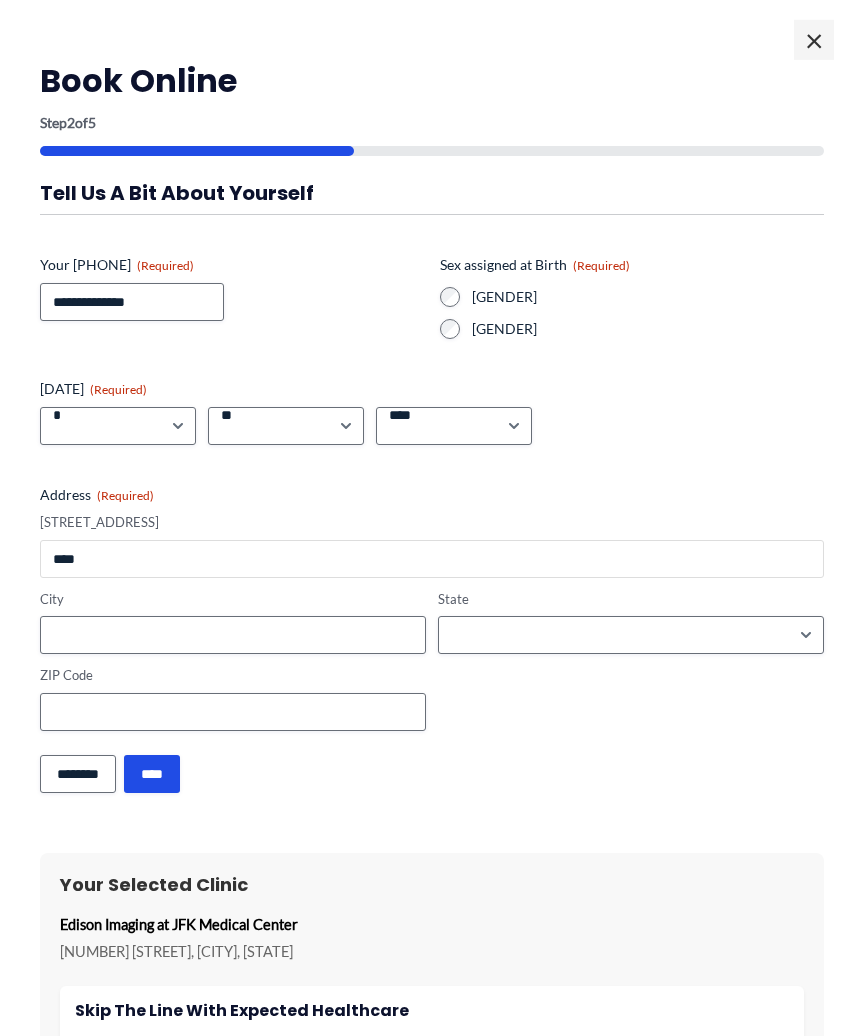 click on "[STREET_ADDRESS]" at bounding box center [432, 559] 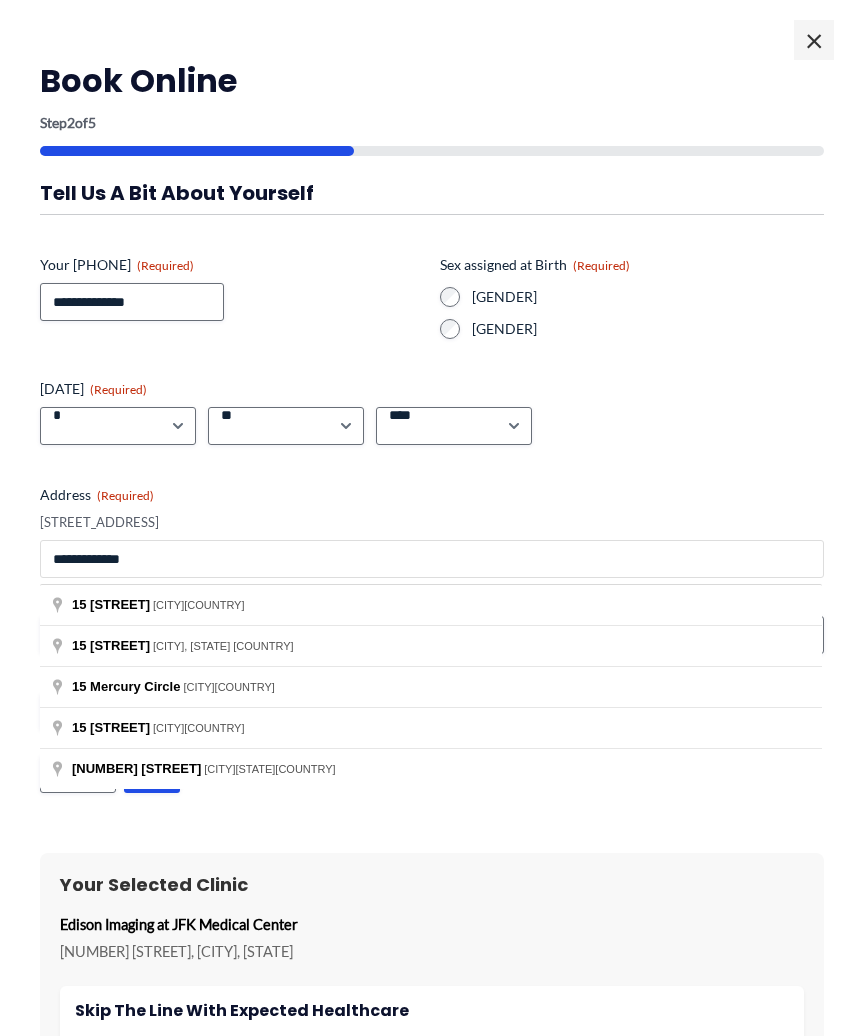 type on "**********" 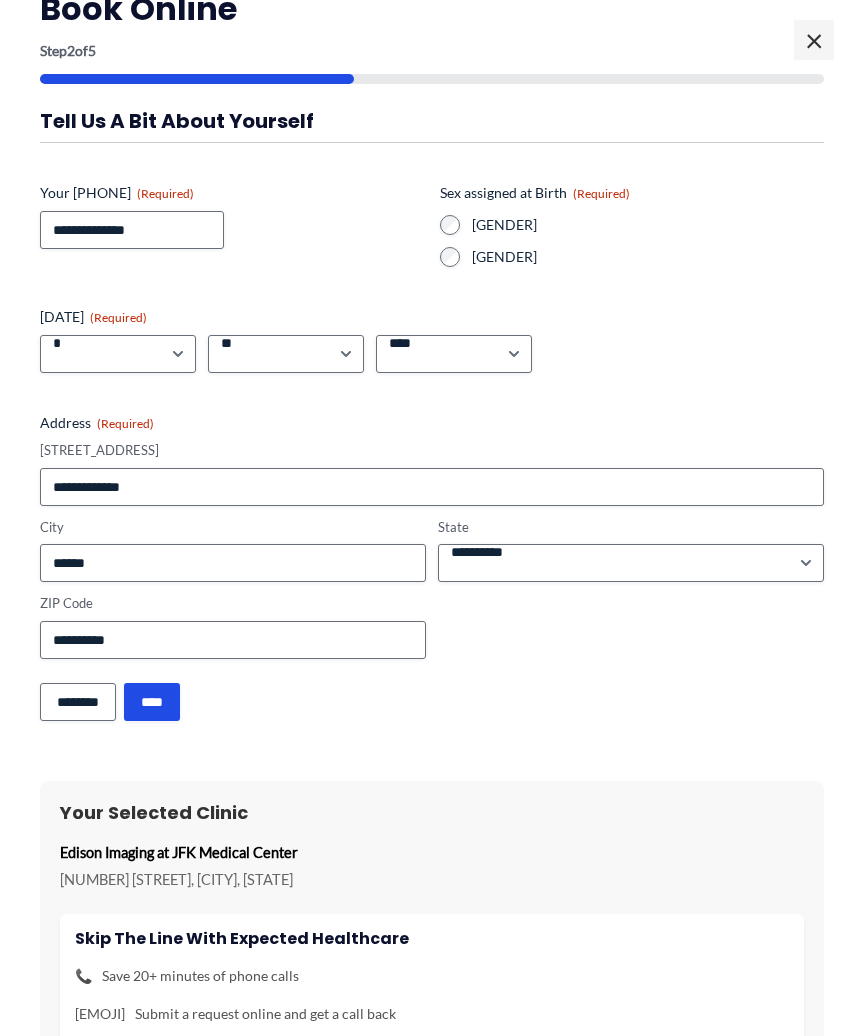 scroll, scrollTop: 109, scrollLeft: 0, axis: vertical 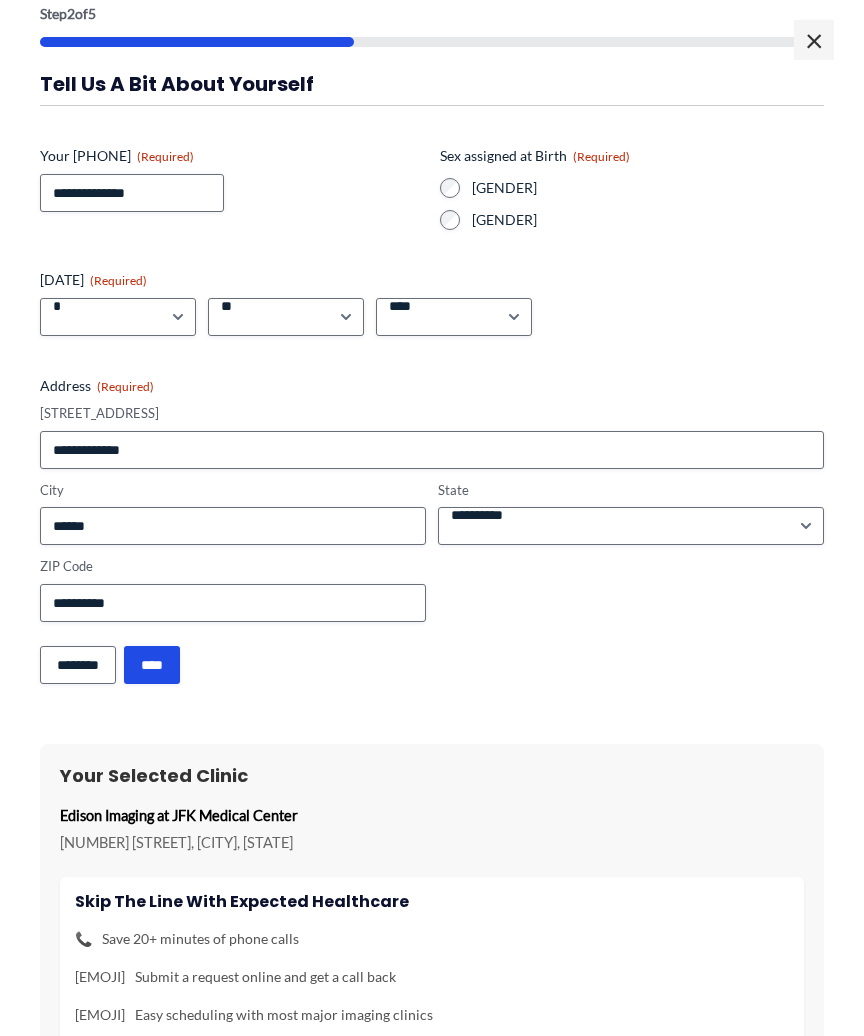 click on "****" at bounding box center [152, 665] 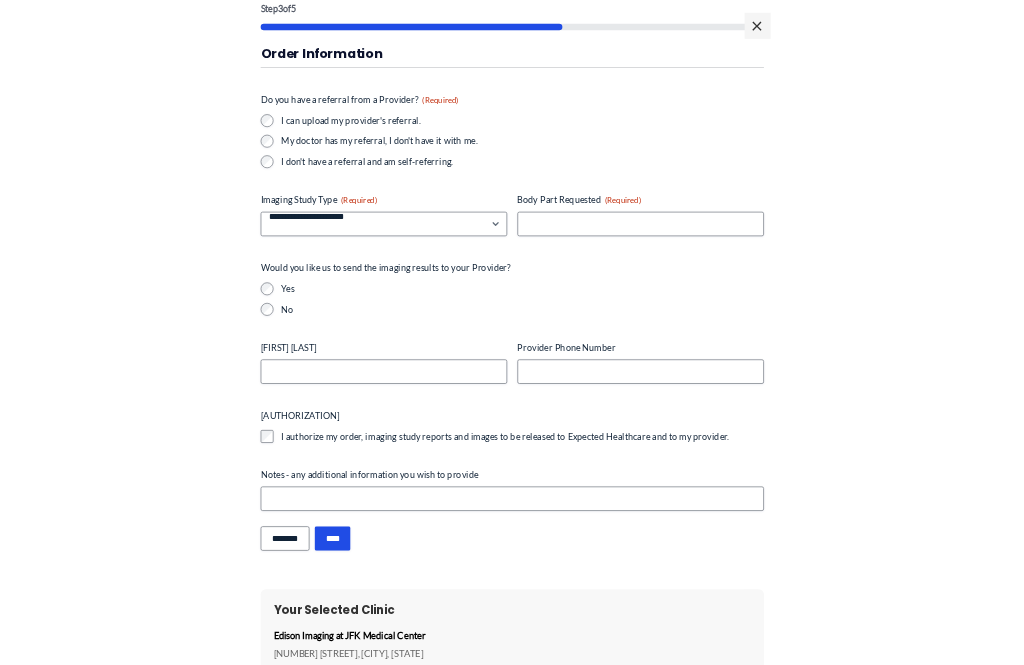 scroll, scrollTop: 642, scrollLeft: 0, axis: vertical 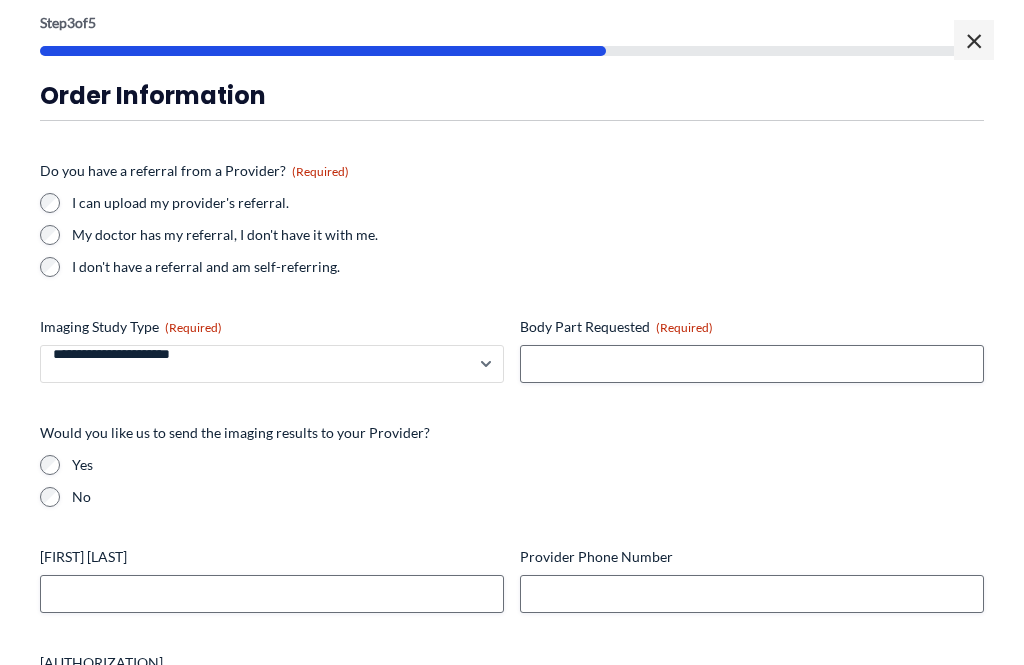click on "**********" at bounding box center (272, 364) 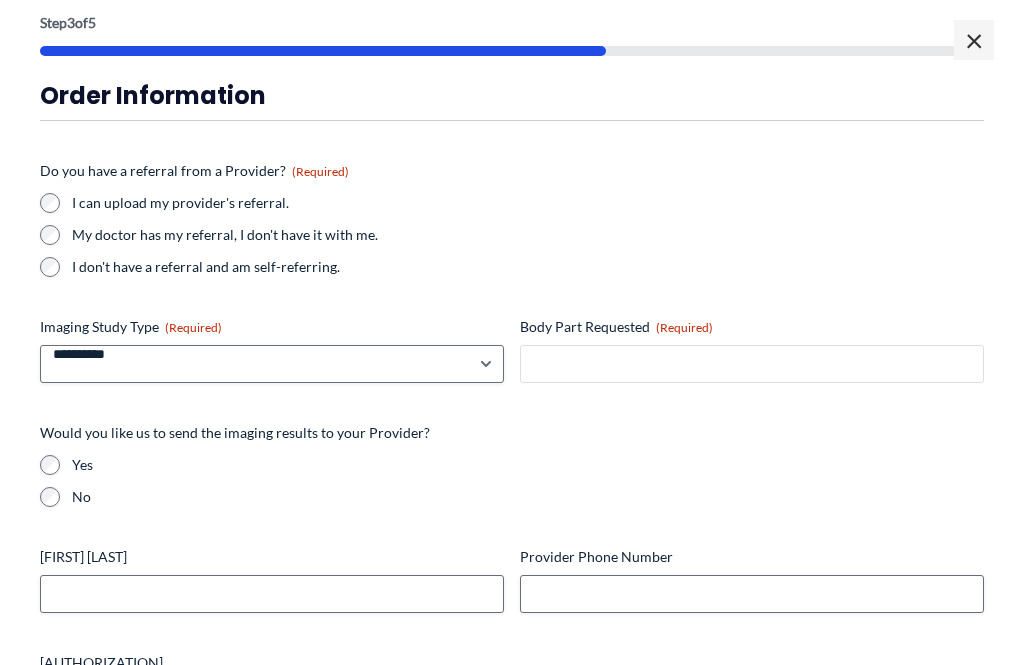 click on "Body Part Requested (Required)" at bounding box center [752, 364] 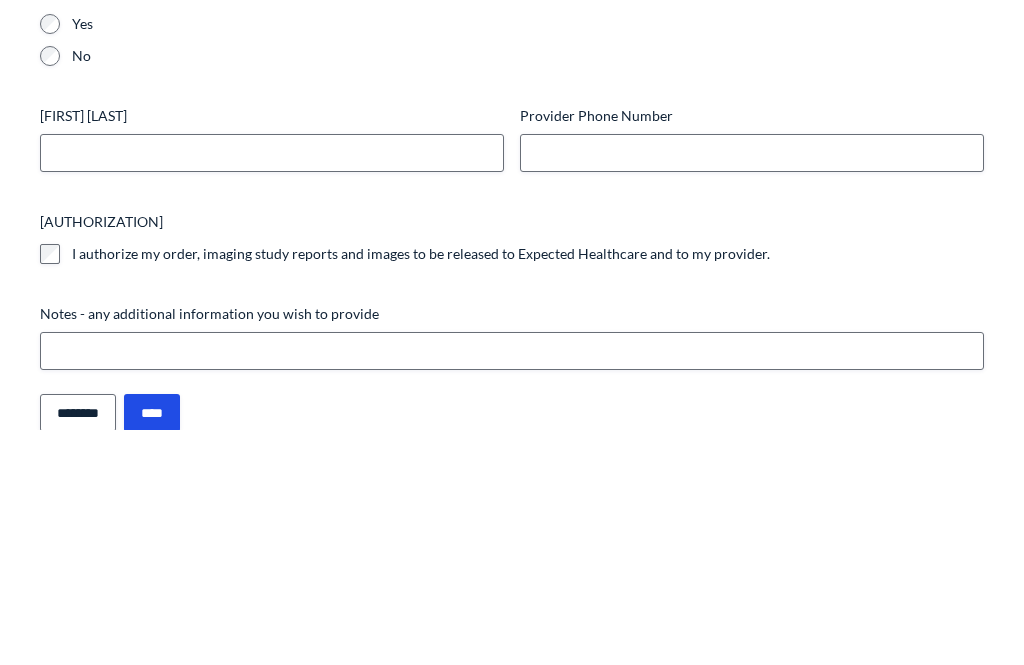 scroll, scrollTop: 317, scrollLeft: 0, axis: vertical 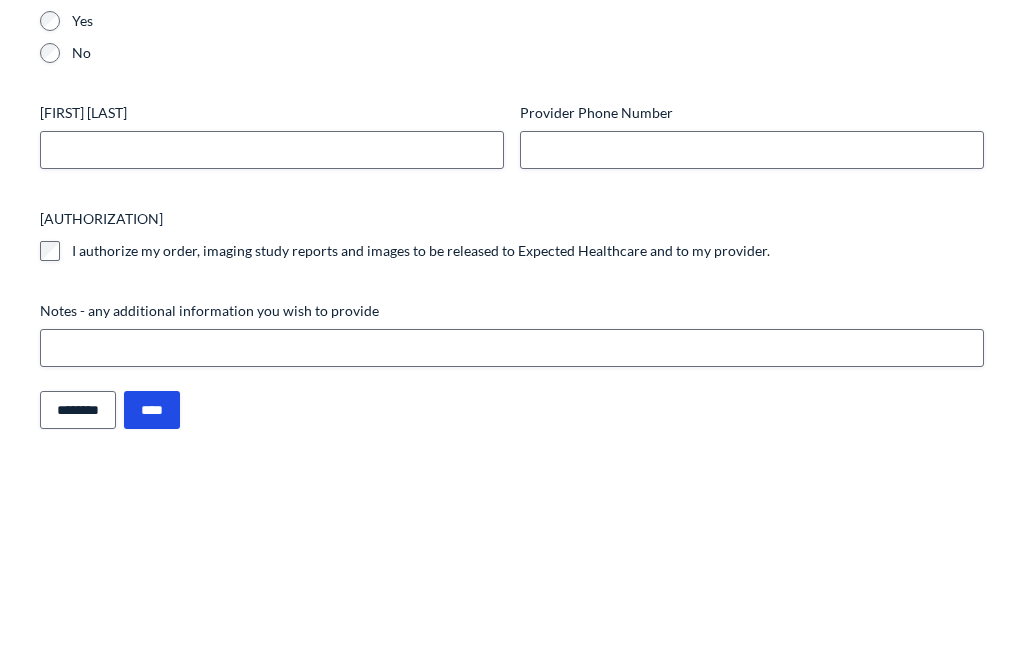 type on "**********" 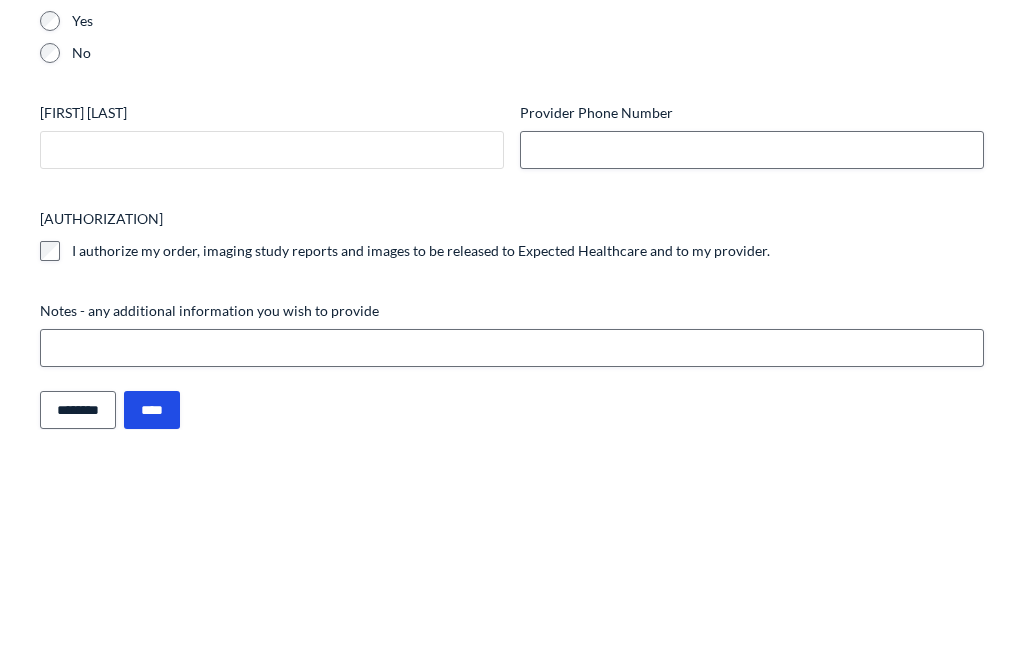 click on "[FIRST] [LAST]" at bounding box center [272, 386] 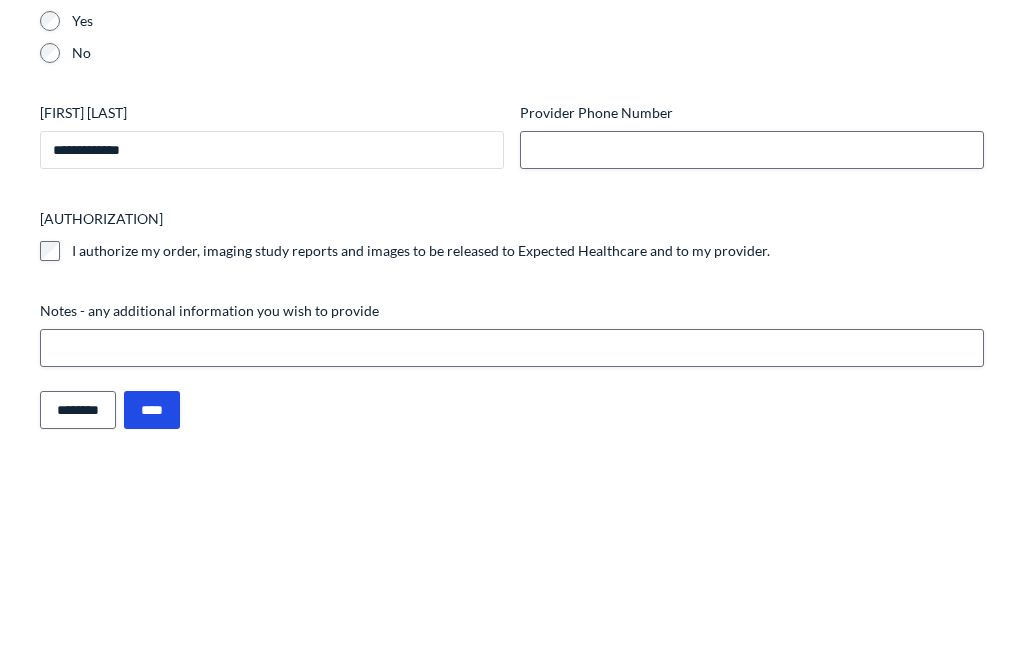 type on "**********" 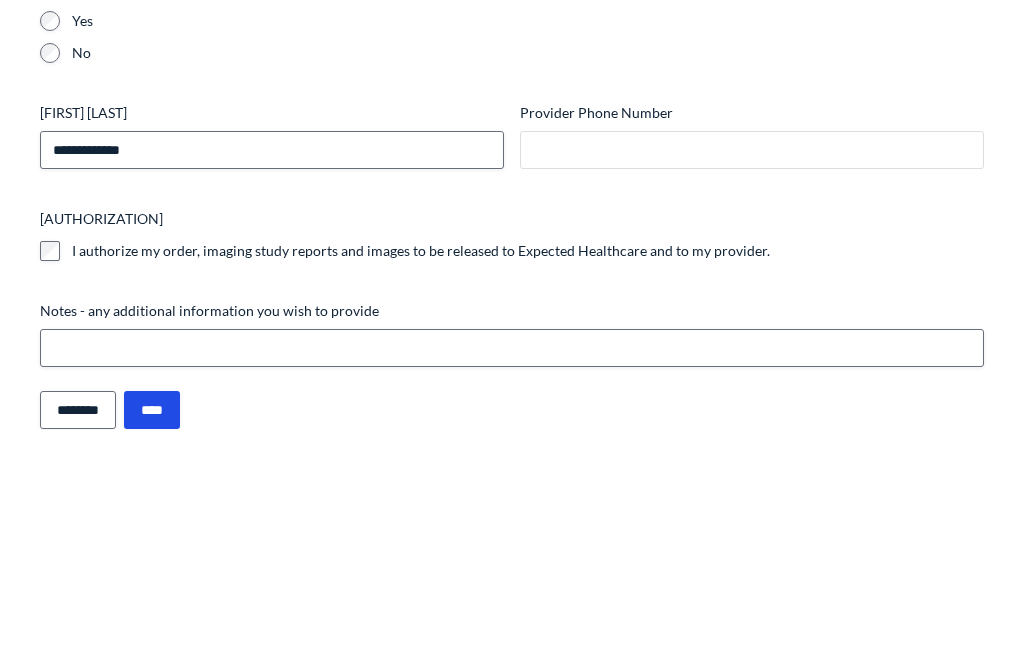 click on "Provider Phone Number" at bounding box center [752, 386] 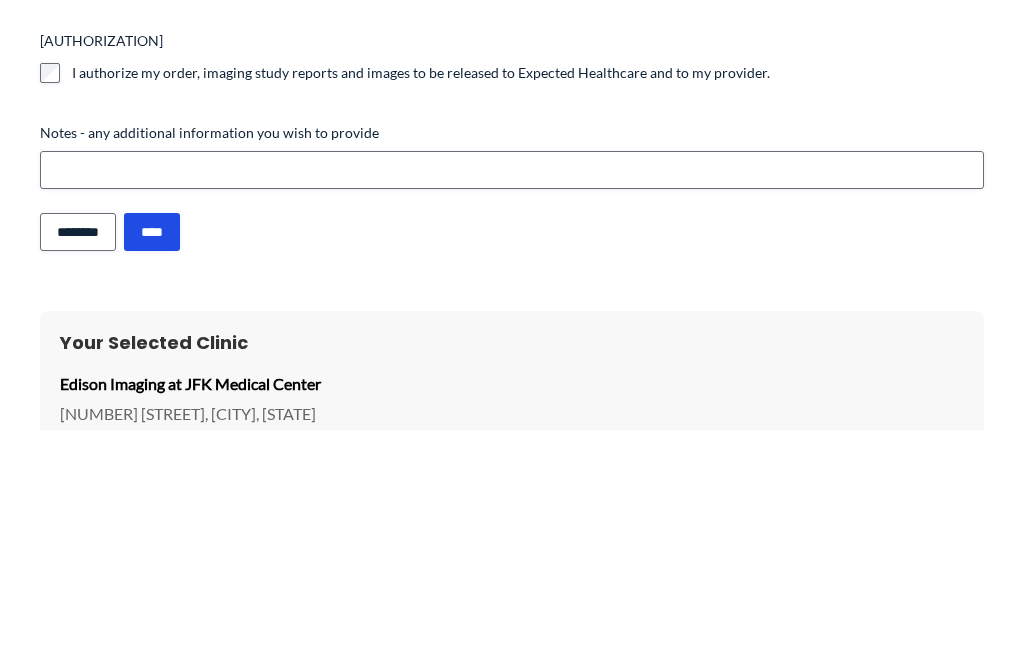 scroll, scrollTop: 494, scrollLeft: 0, axis: vertical 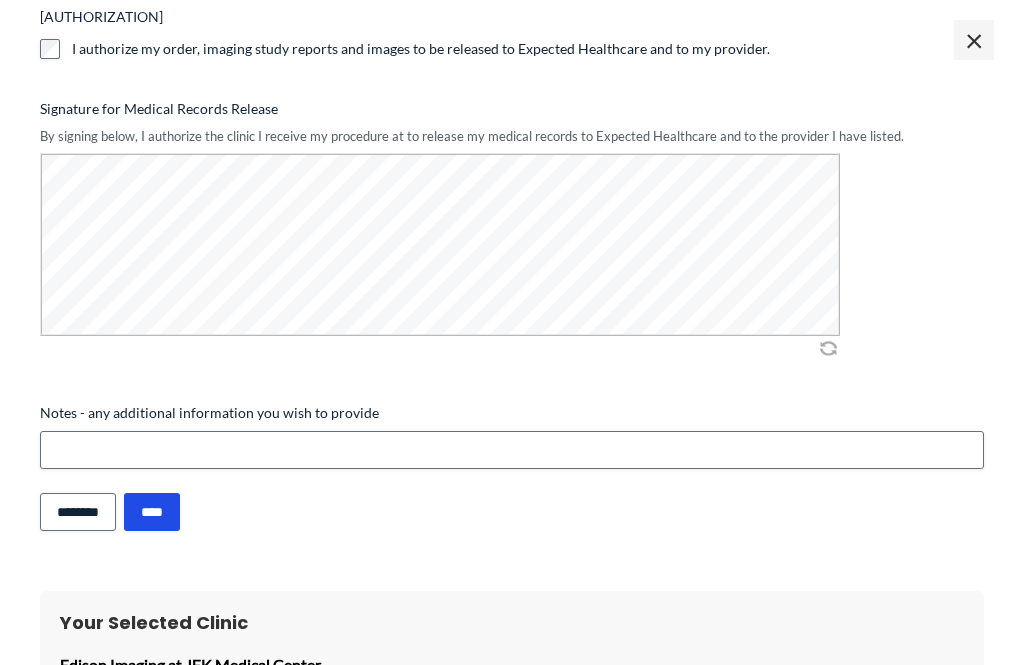 click on "****" at bounding box center [152, 512] 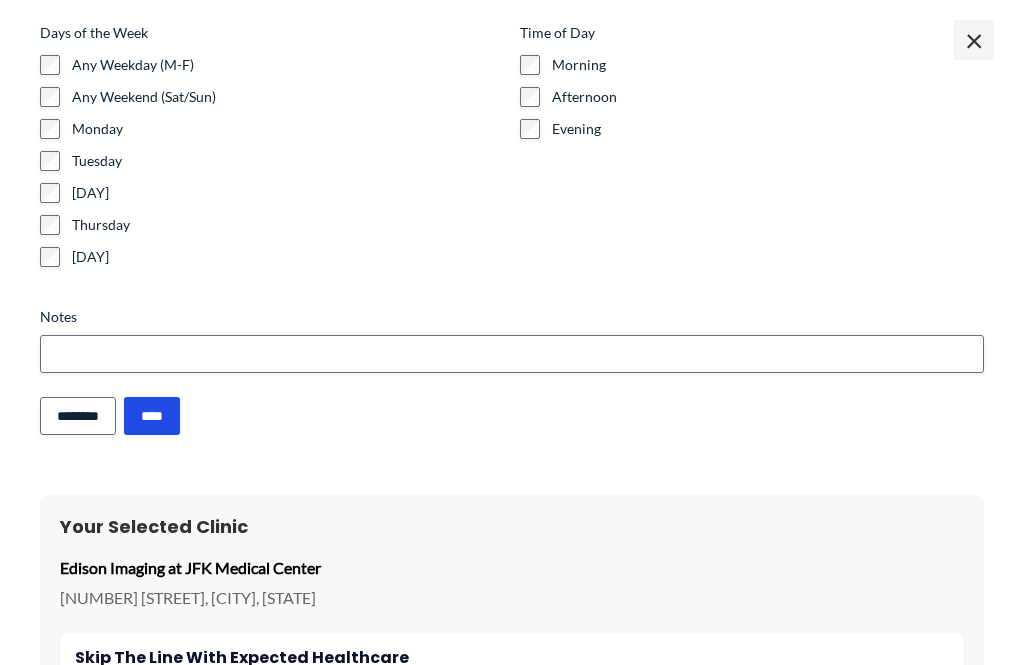 scroll, scrollTop: 83, scrollLeft: 0, axis: vertical 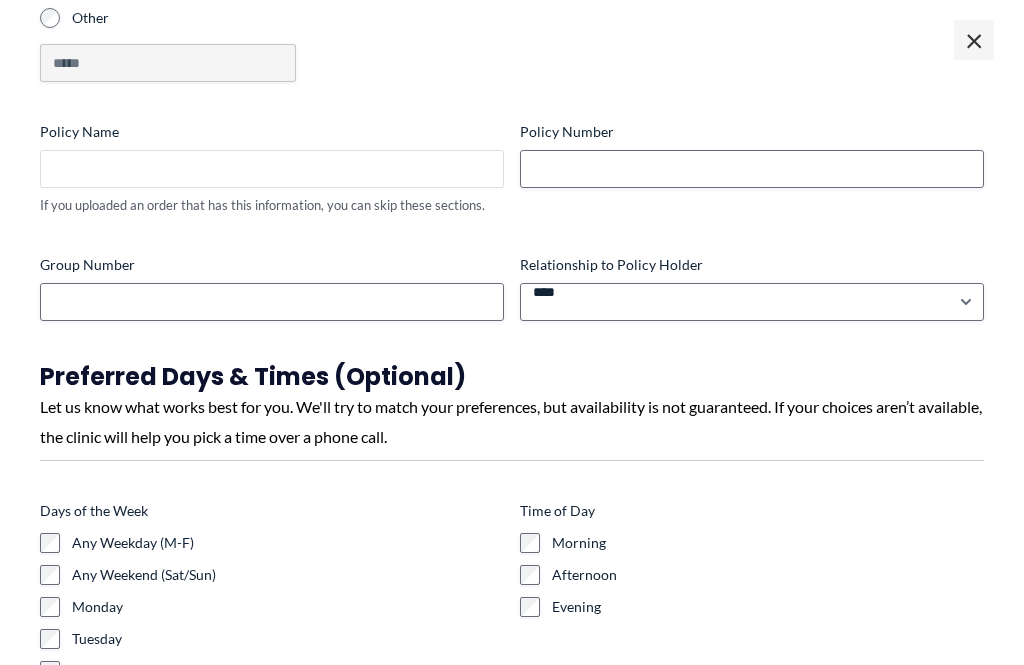 click on "Policy Name" at bounding box center (272, 169) 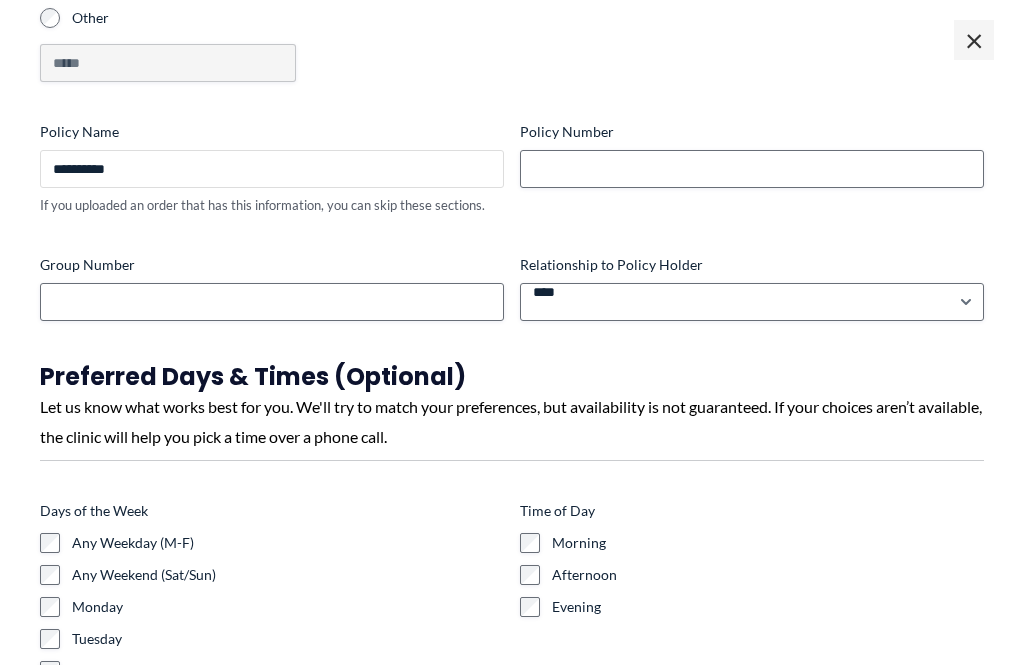 type on "**********" 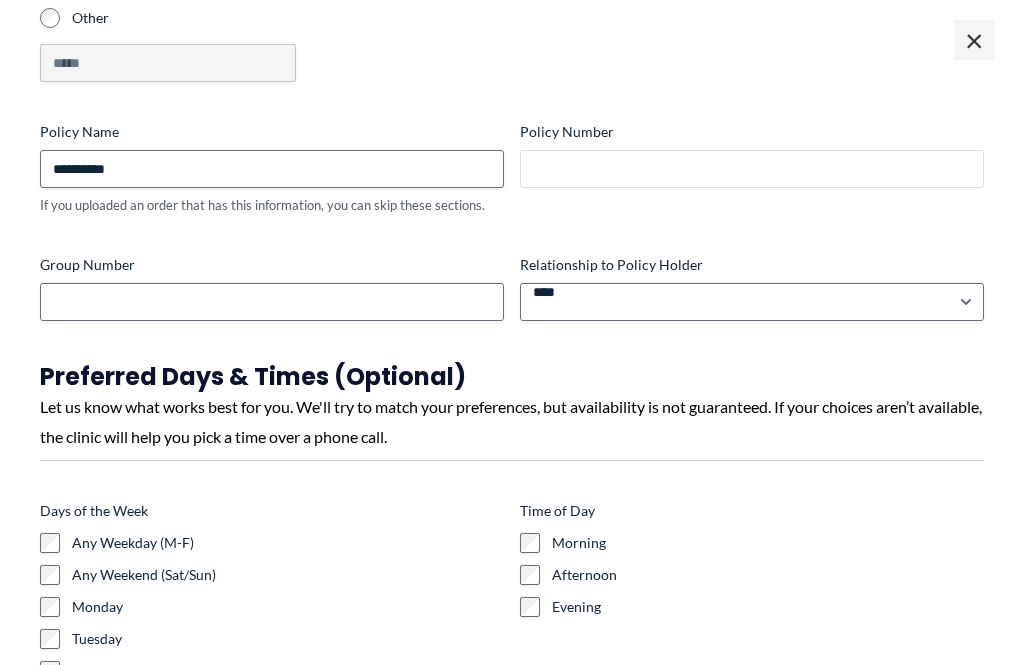 click on "Policy Number" at bounding box center [752, 169] 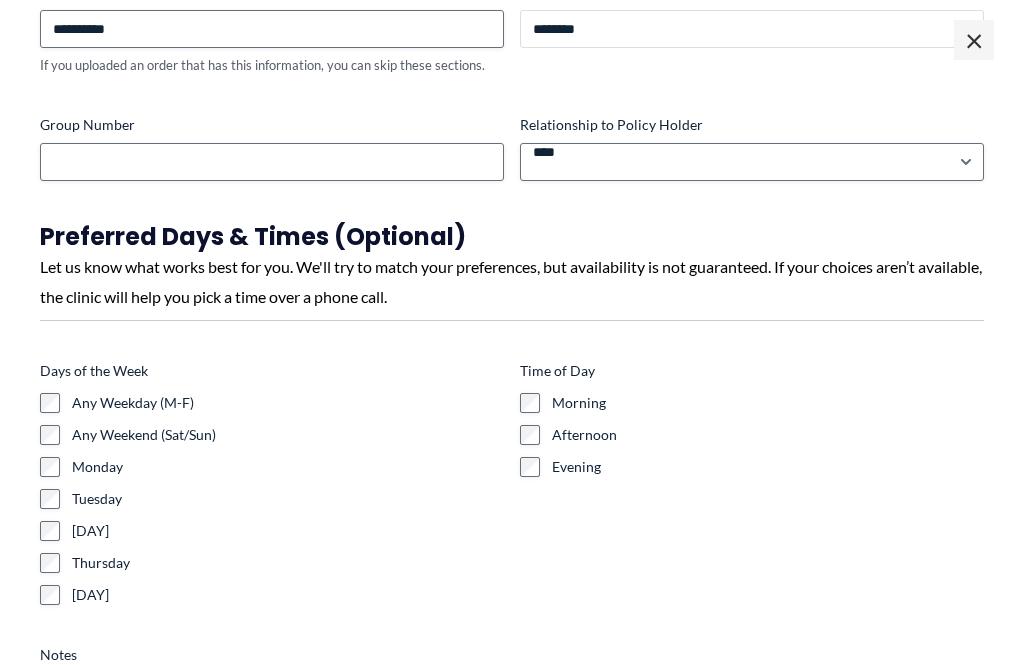 scroll, scrollTop: 429, scrollLeft: 0, axis: vertical 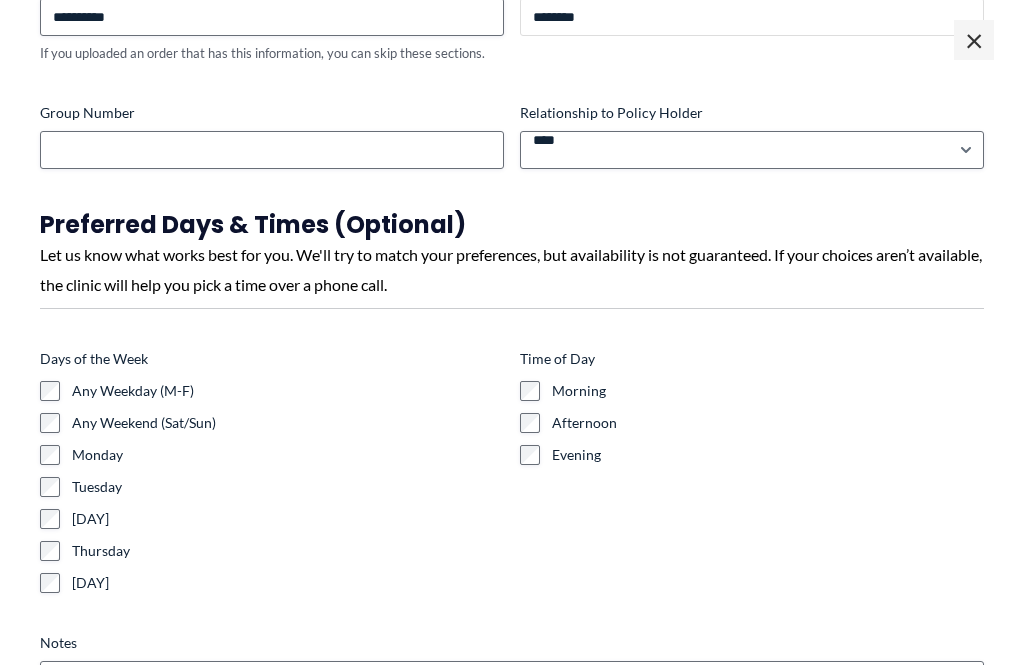 type on "********" 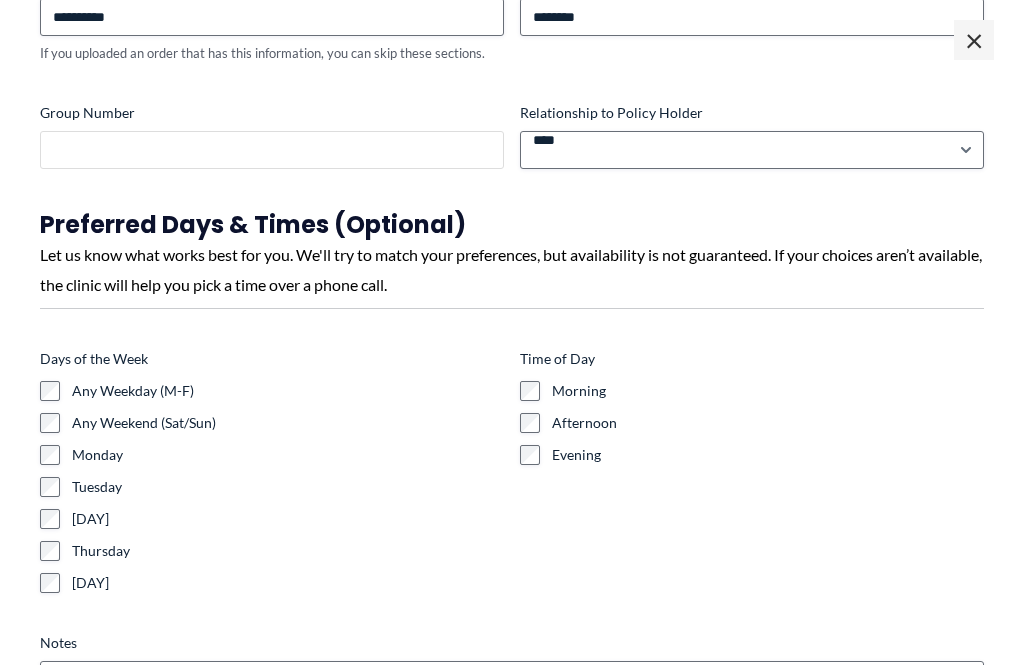 click on "Group Number" at bounding box center [272, 150] 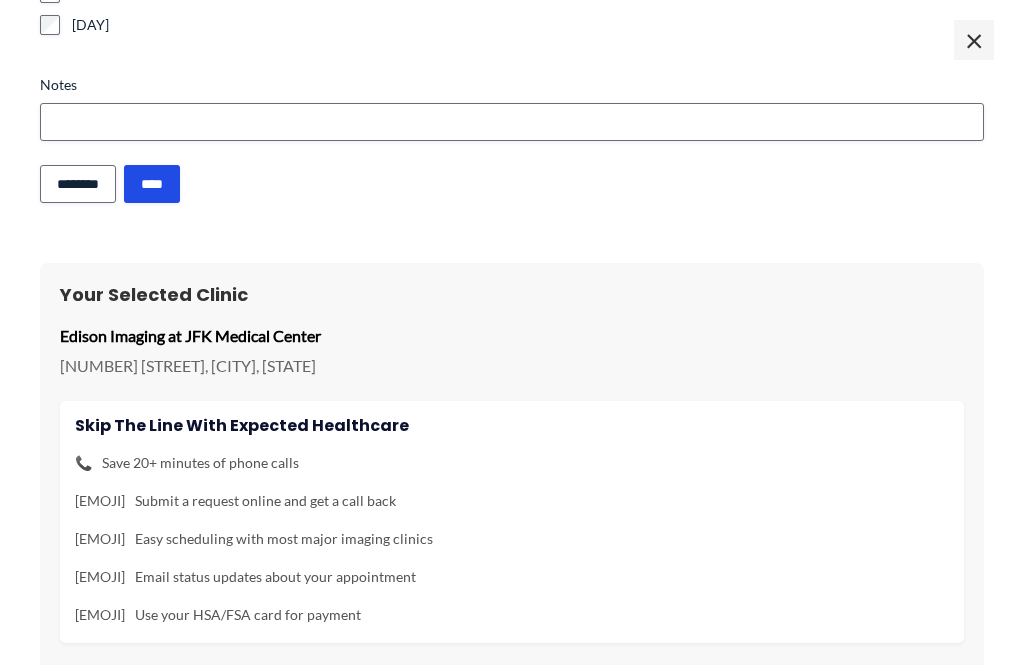 scroll, scrollTop: 986, scrollLeft: 0, axis: vertical 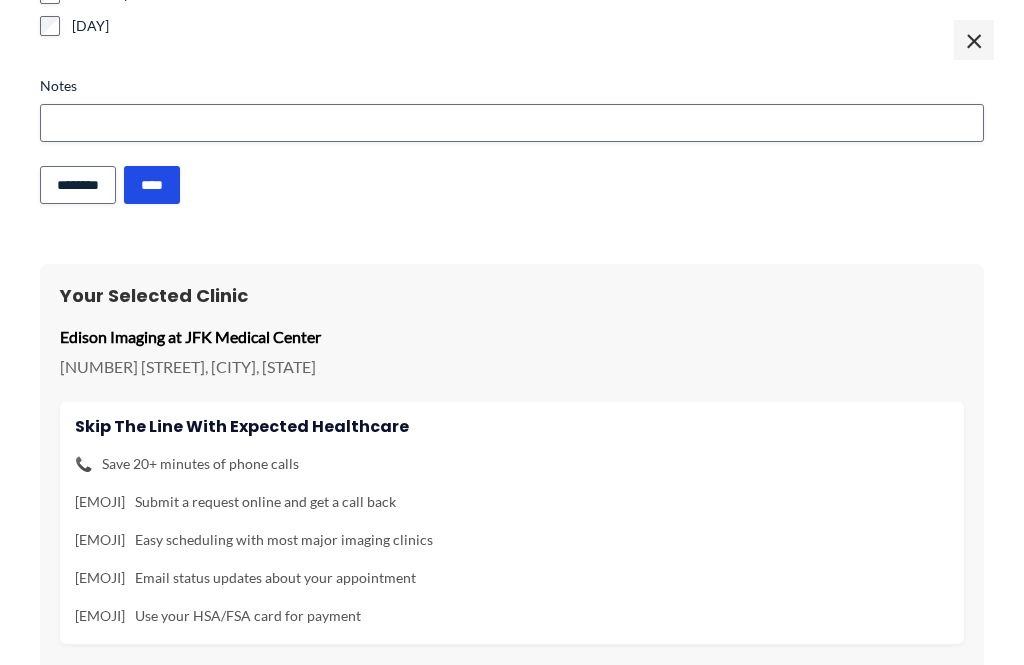 click on "****" at bounding box center [152, 185] 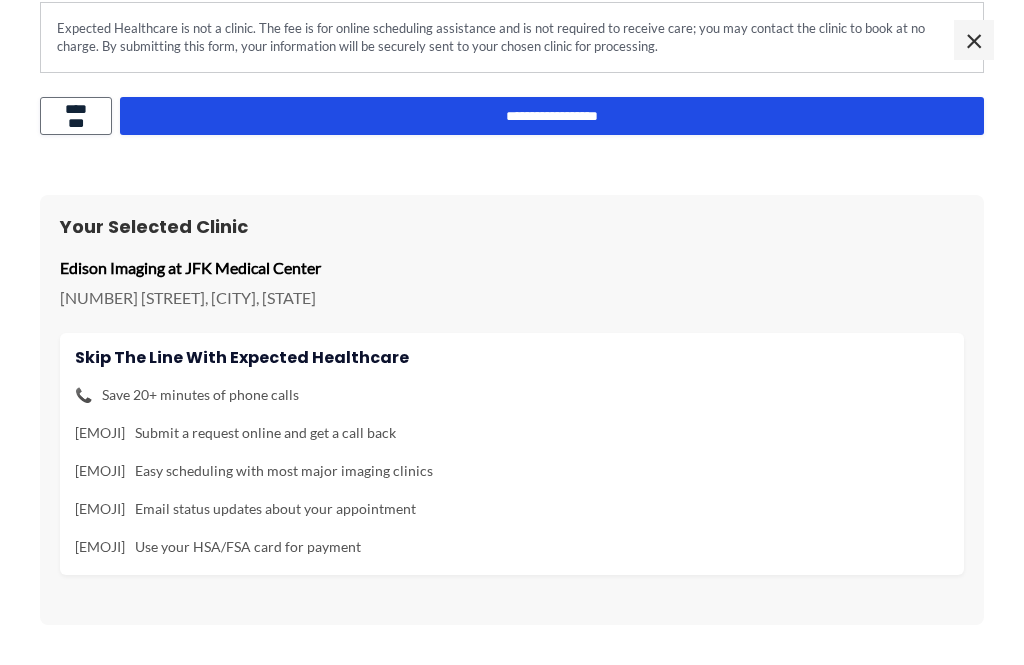 scroll, scrollTop: 0, scrollLeft: 0, axis: both 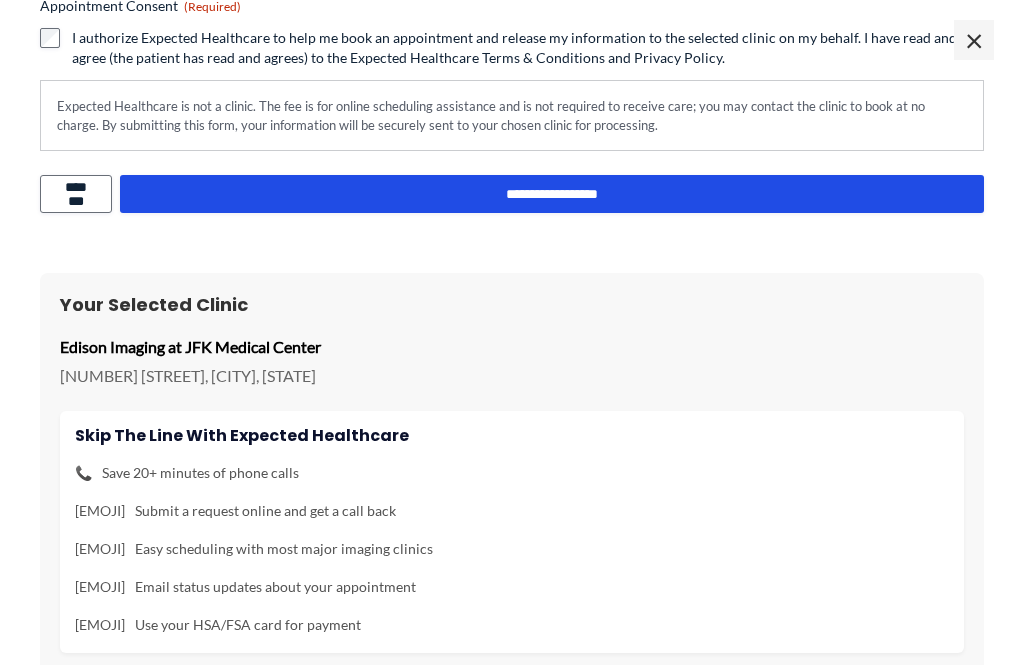 click on "********" at bounding box center [76, 194] 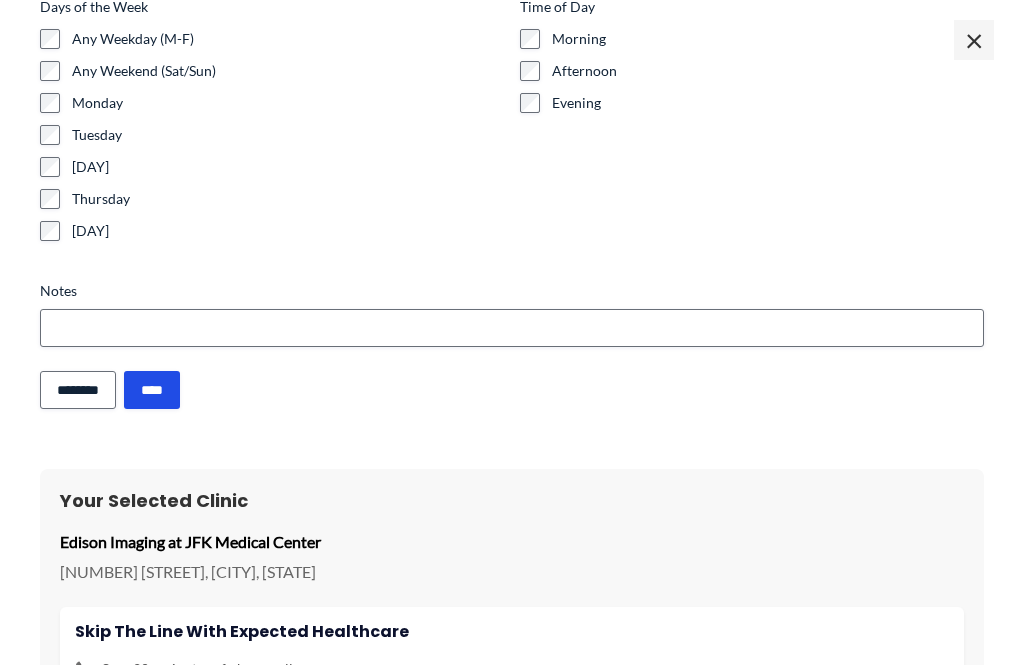 click on "********" at bounding box center [78, 390] 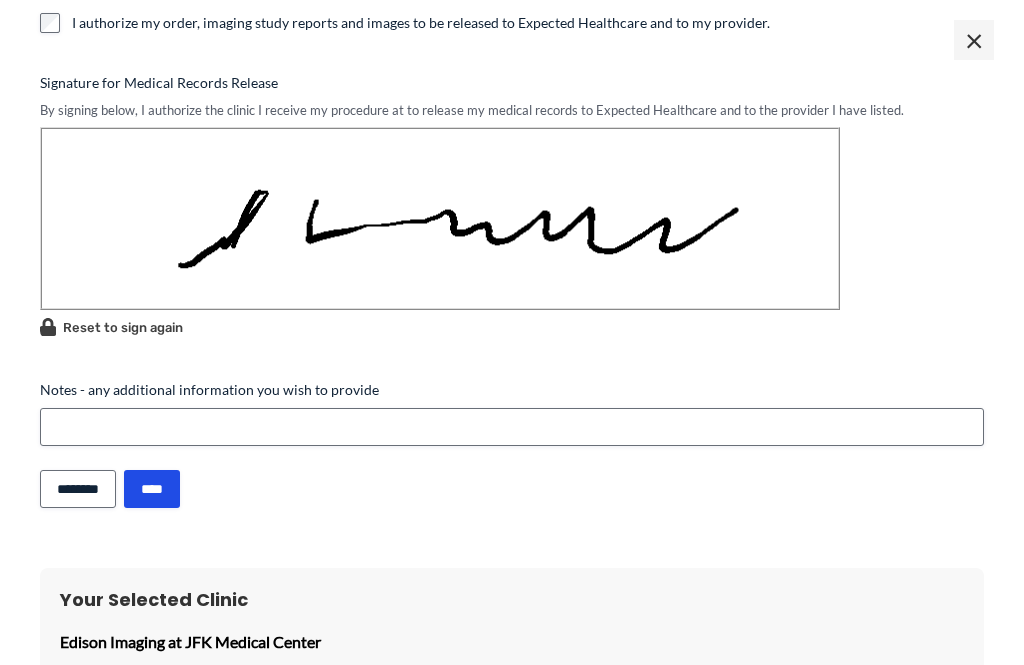 scroll, scrollTop: 0, scrollLeft: 0, axis: both 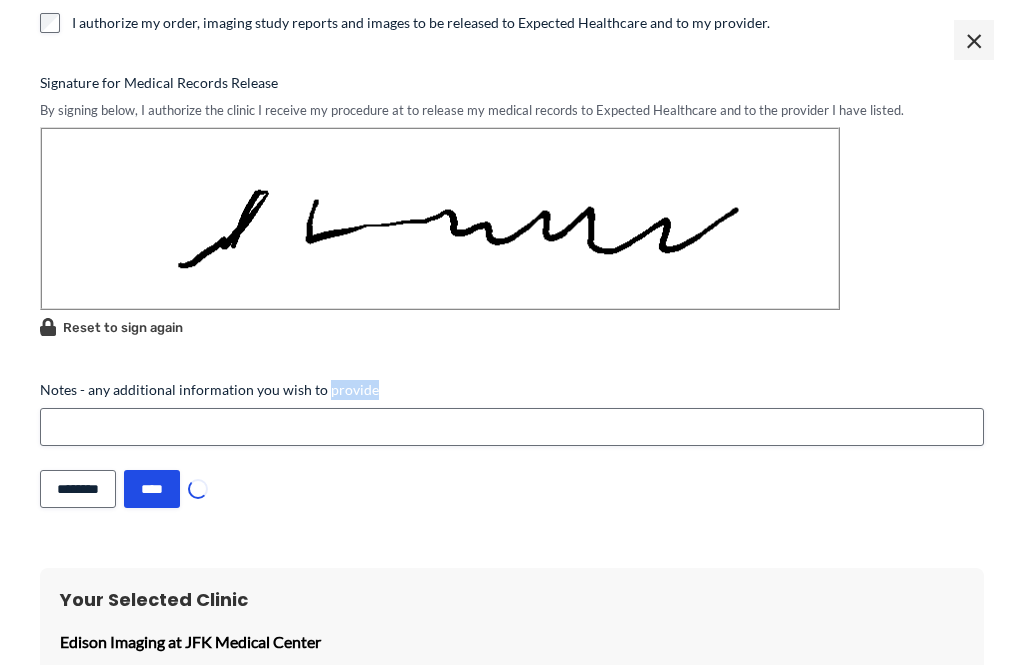 click on "********" at bounding box center [78, 489] 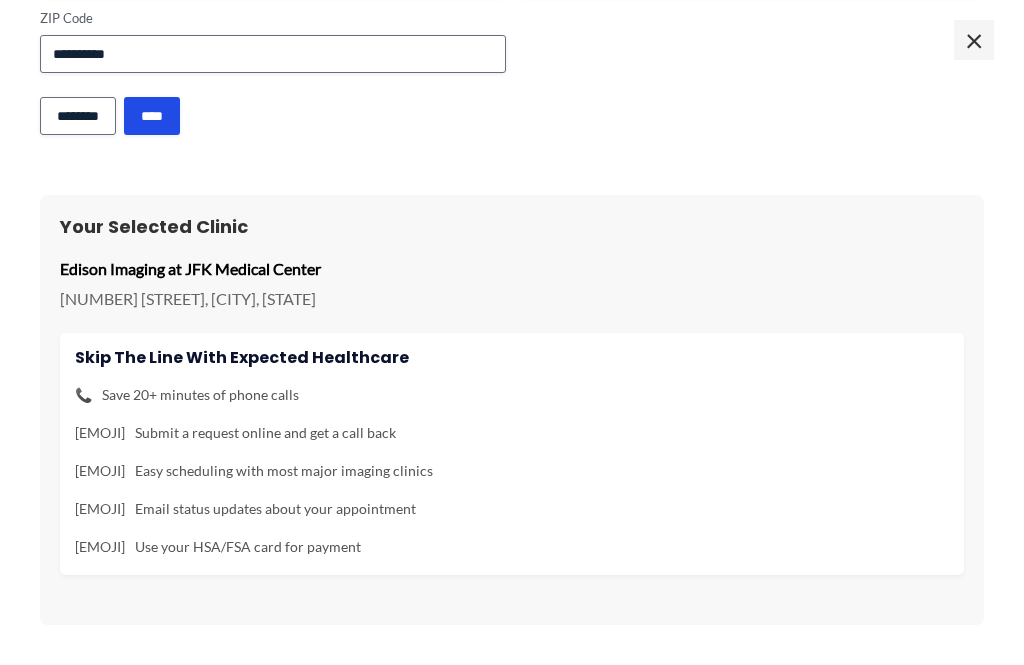 scroll, scrollTop: 0, scrollLeft: 0, axis: both 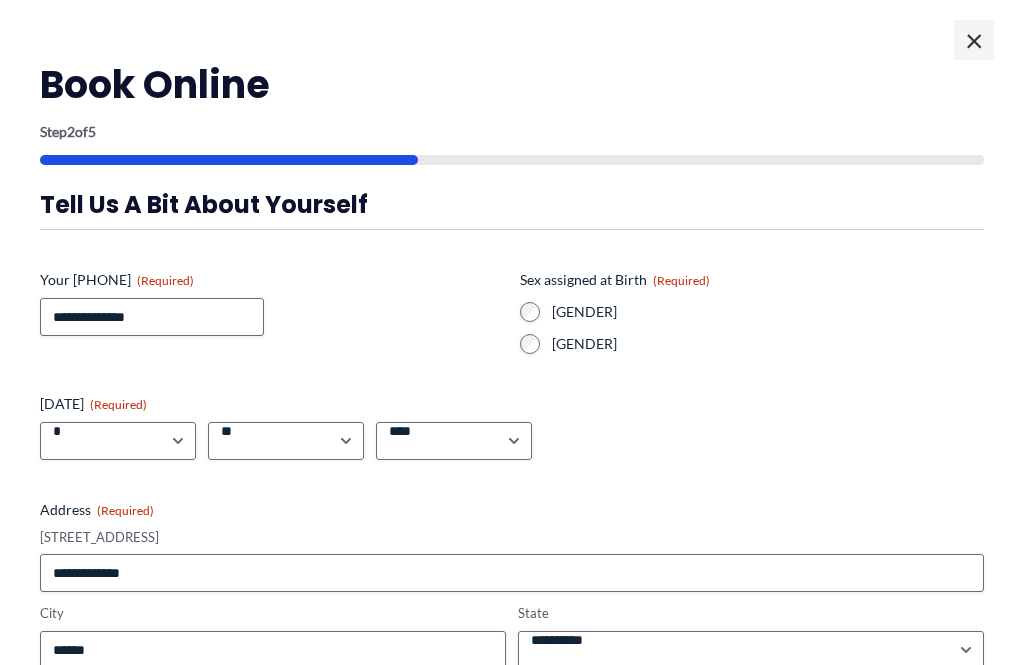 click on "×" at bounding box center (974, 40) 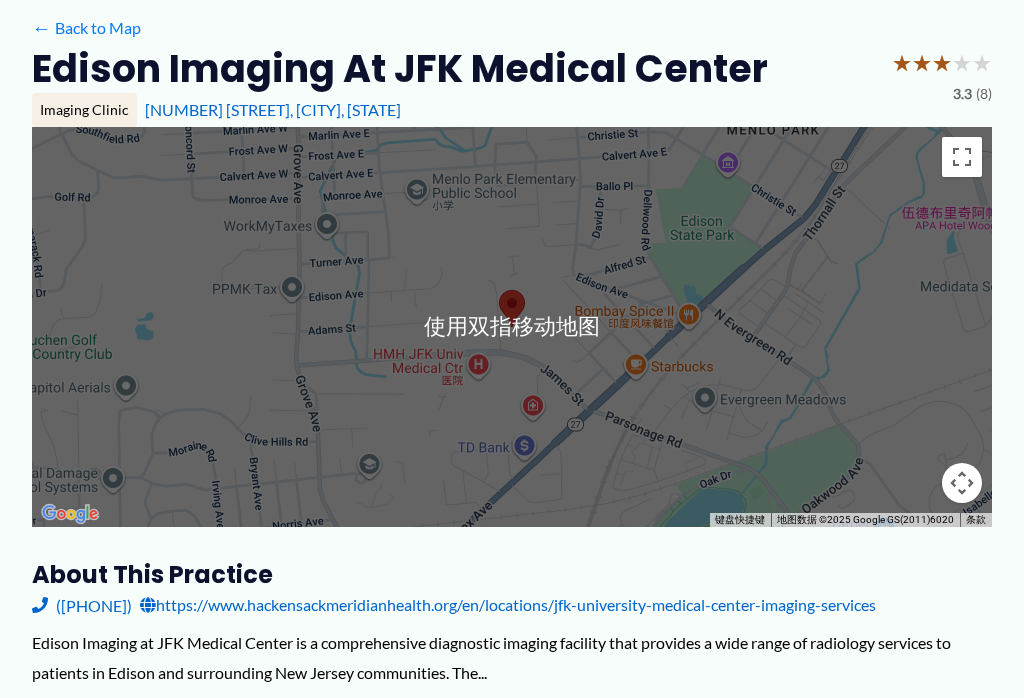 scroll, scrollTop: 0, scrollLeft: 0, axis: both 